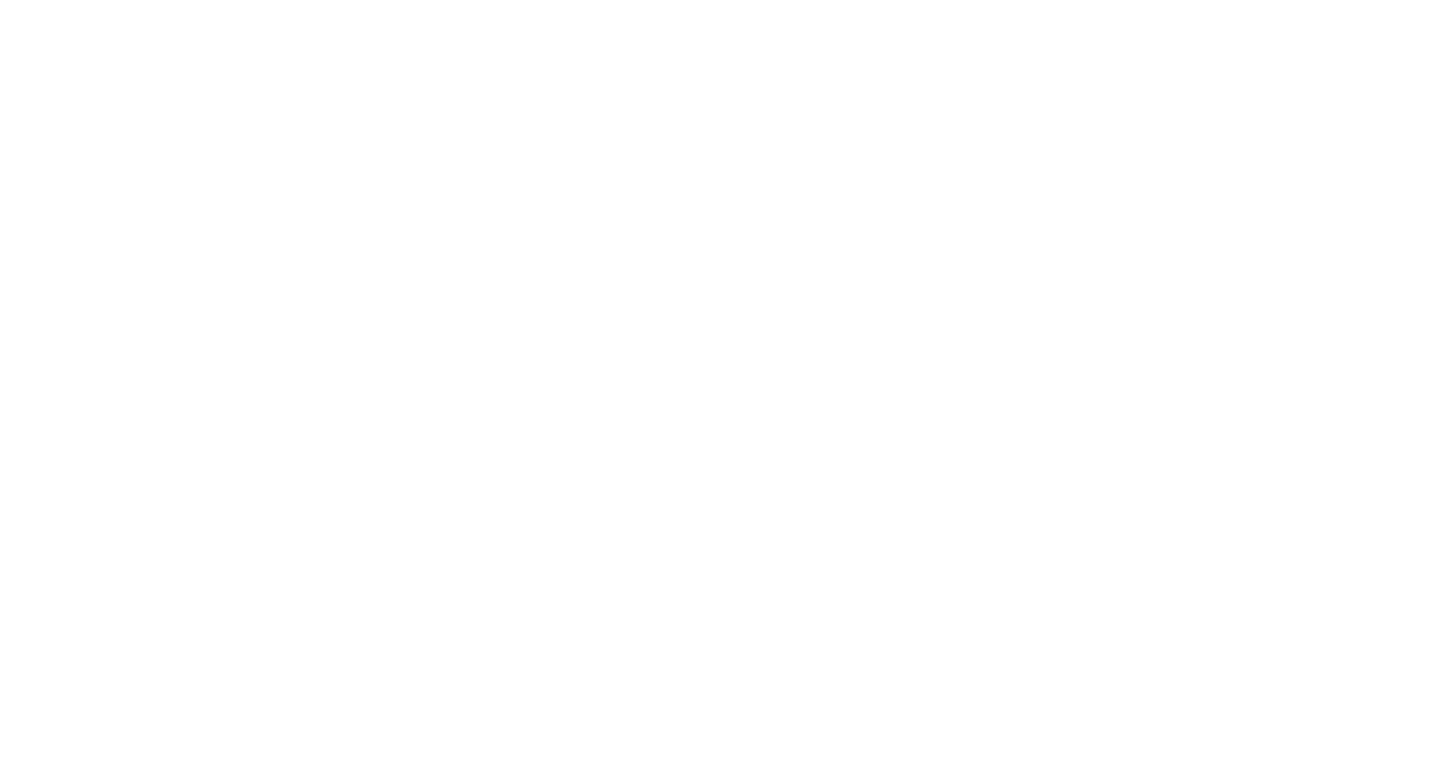 scroll, scrollTop: 0, scrollLeft: 0, axis: both 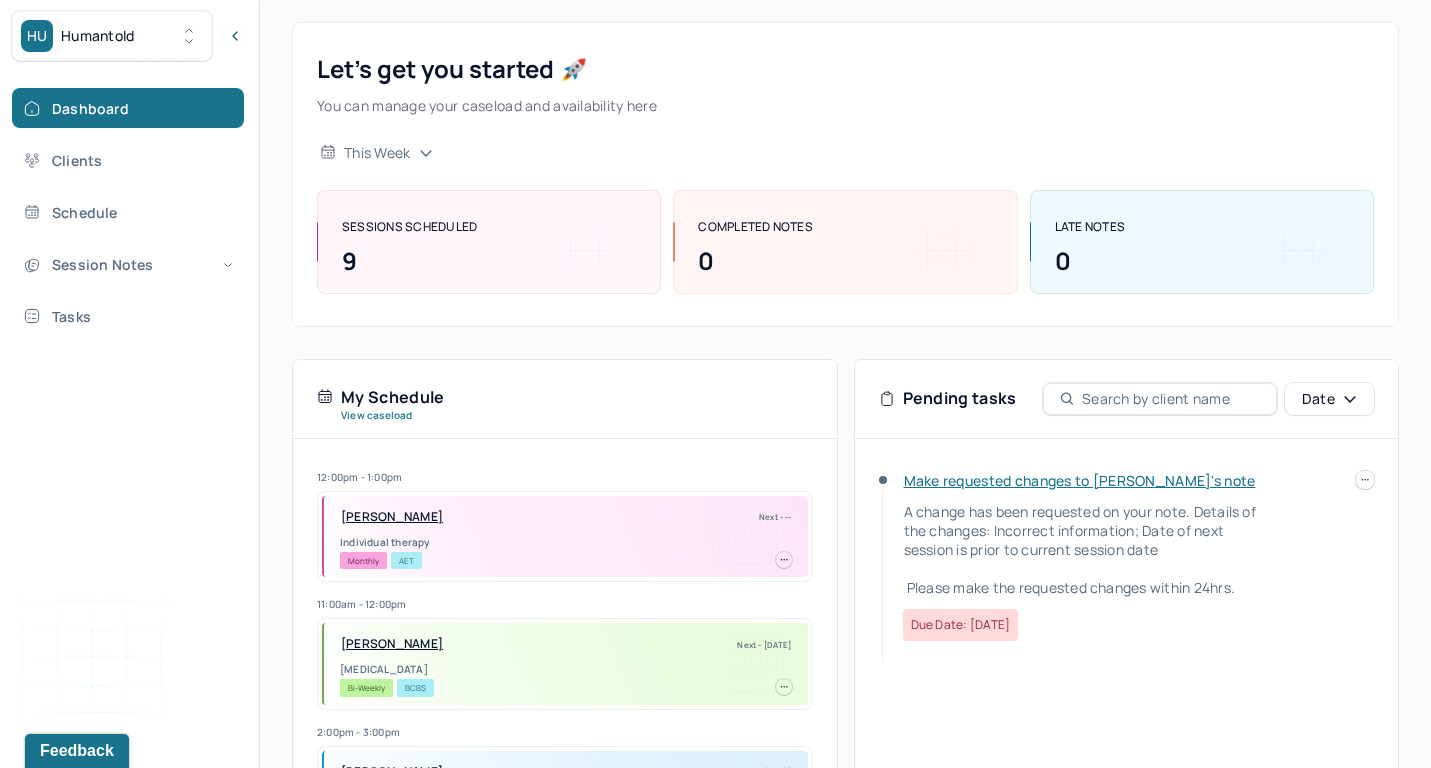 click on "Make requested changes to [PERSON_NAME]'s note" at bounding box center (1080, 480) 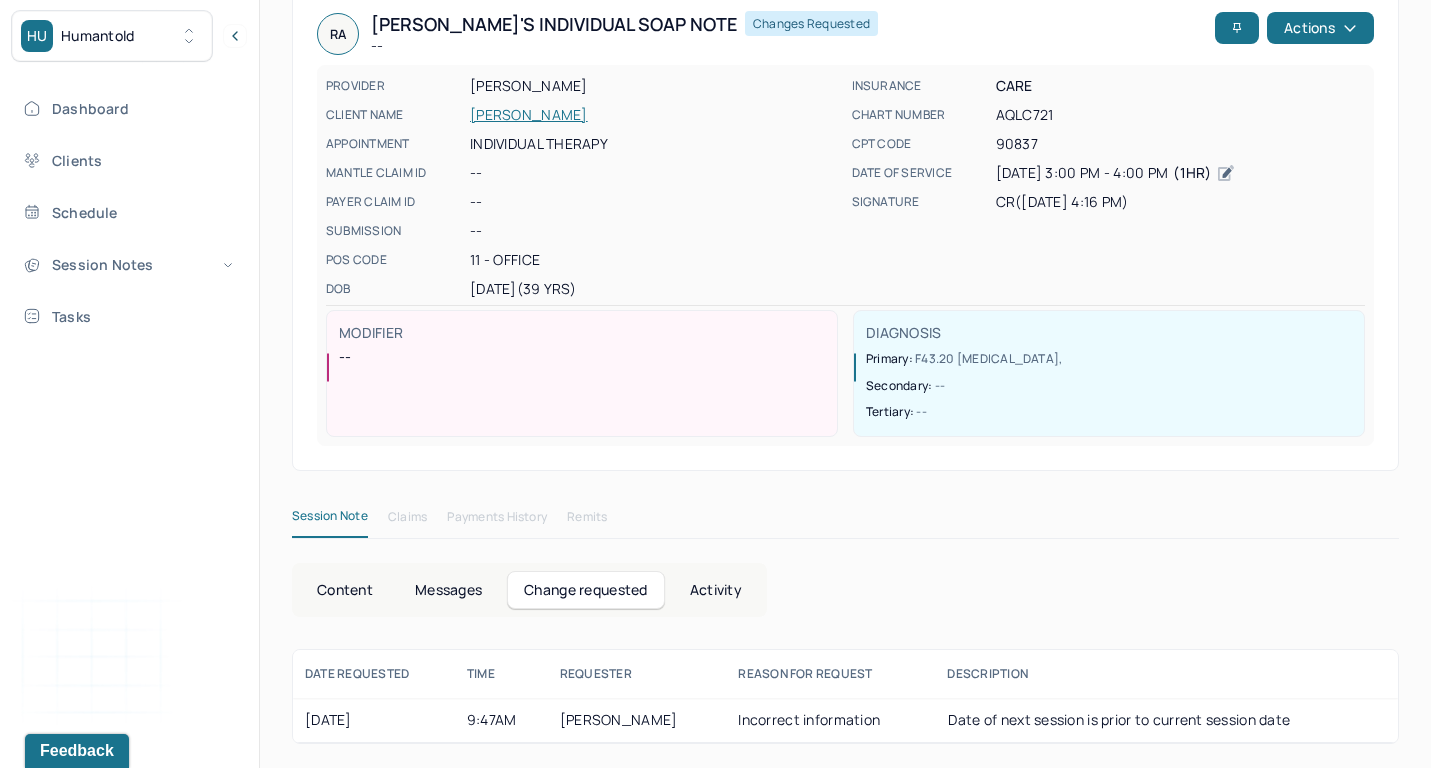 scroll, scrollTop: 110, scrollLeft: 0, axis: vertical 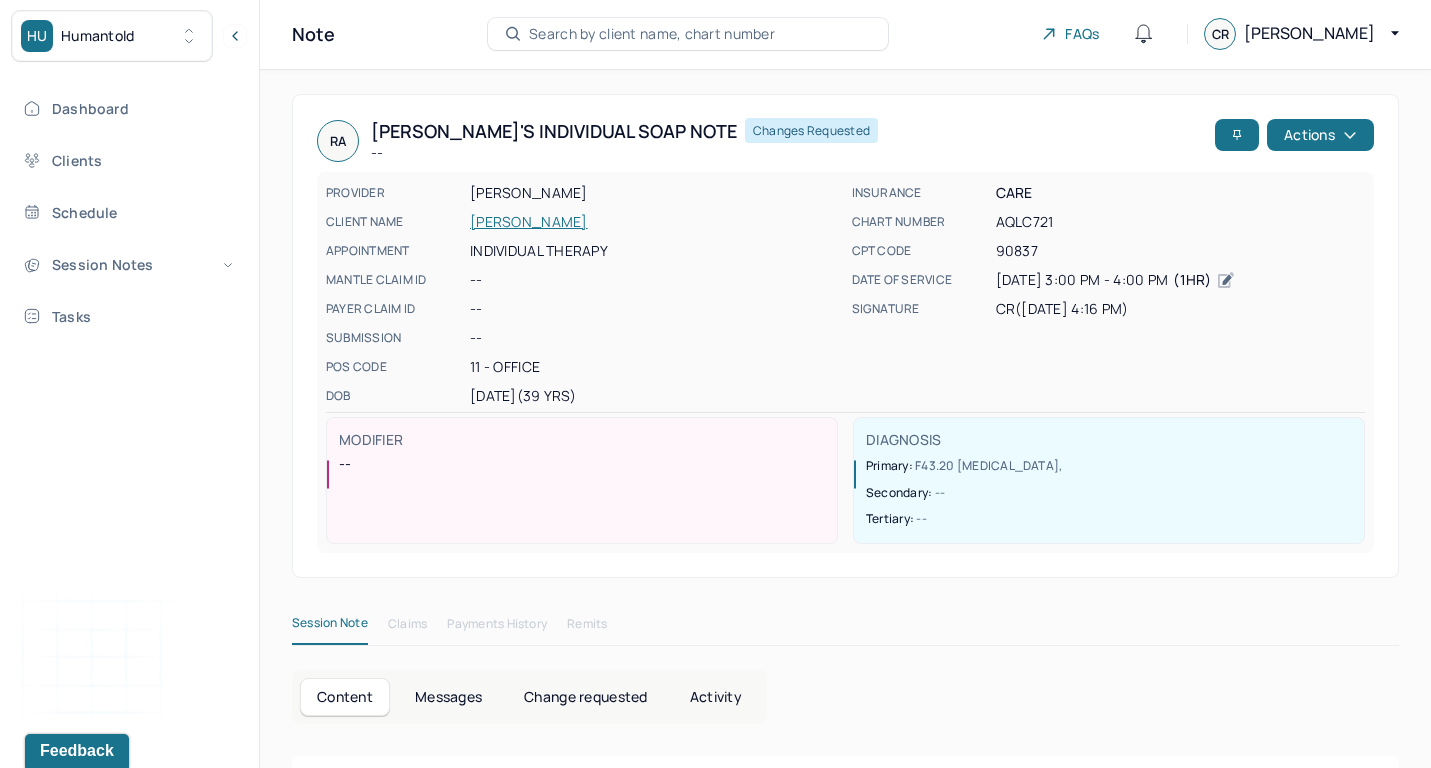 click on "[PERSON_NAME]   Individual soap note -- Changes requested       Actions   PROVIDER [PERSON_NAME] CLIENT NAME [PERSON_NAME] APPOINTMENT Individual therapy   MANTLE CLAIM ID -- PAYER CLAIM ID -- SUBMISSION -- POS CODE 11 - Office DOB [DEMOGRAPHIC_DATA]  (39 Yrs) INSURANCE CARE CHART NUMBER AQLC721 CPT CODE 90837 DATE OF SERVICE [DATE]   3:00 PM   -   4:00 PM ( 1hr )     SIGNATURE cr  ([DATE] 4:16 PM) MODIFIER -- DIAGNOSIS Primary:   F43.20 [MEDICAL_DATA] ,  Secondary:   -- Tertiary:   --" at bounding box center (845, 336) 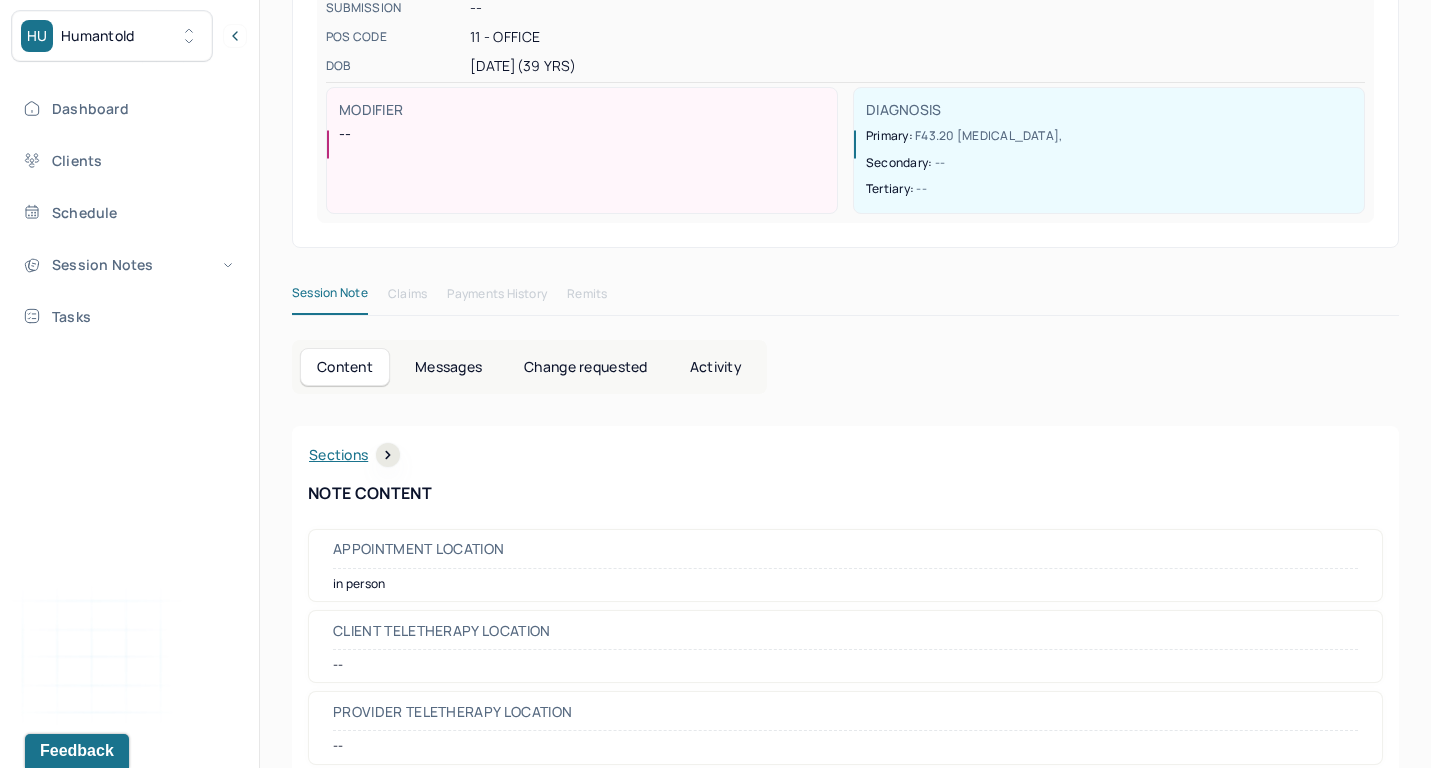 scroll, scrollTop: 215, scrollLeft: 0, axis: vertical 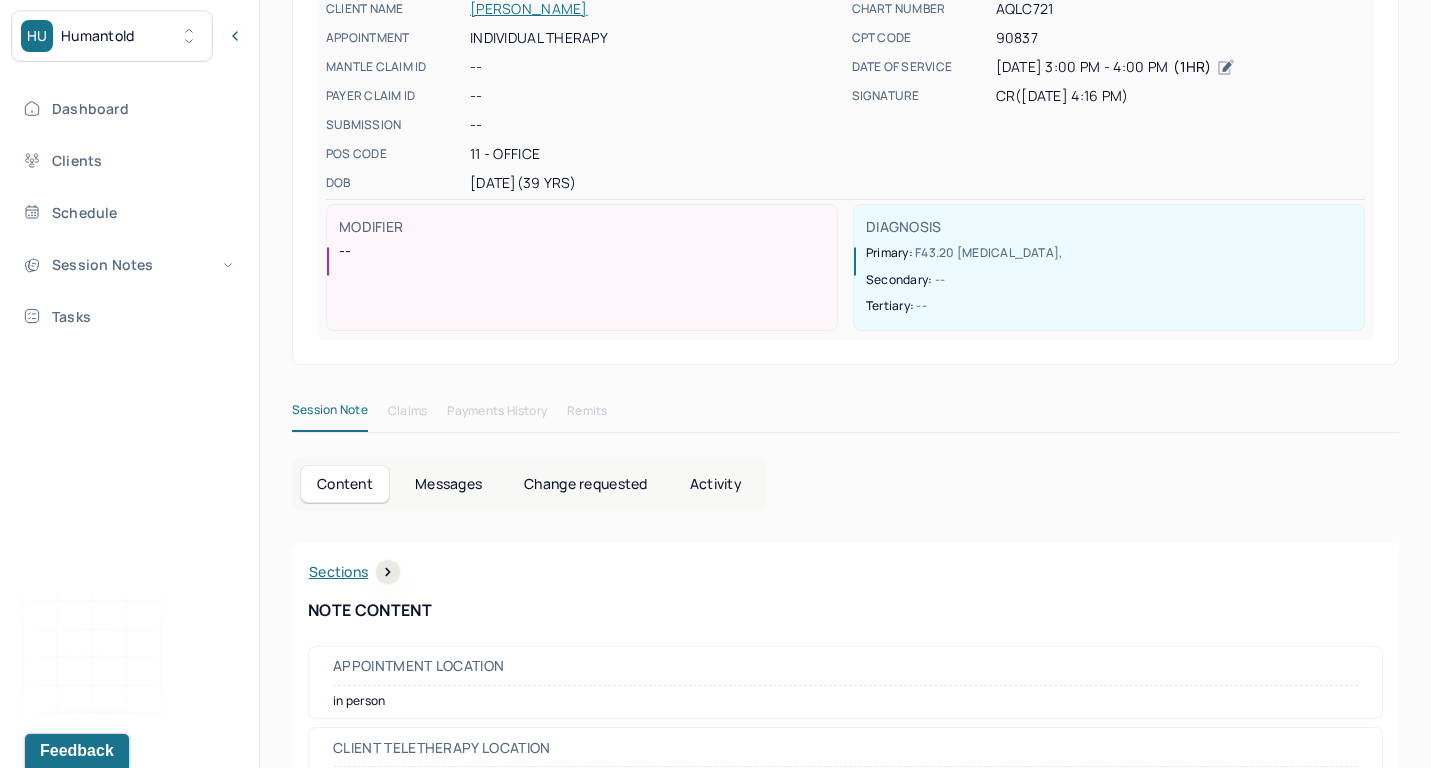 click on "Dashboard Clients Schedule Session Notes Tasks" at bounding box center [129, 212] 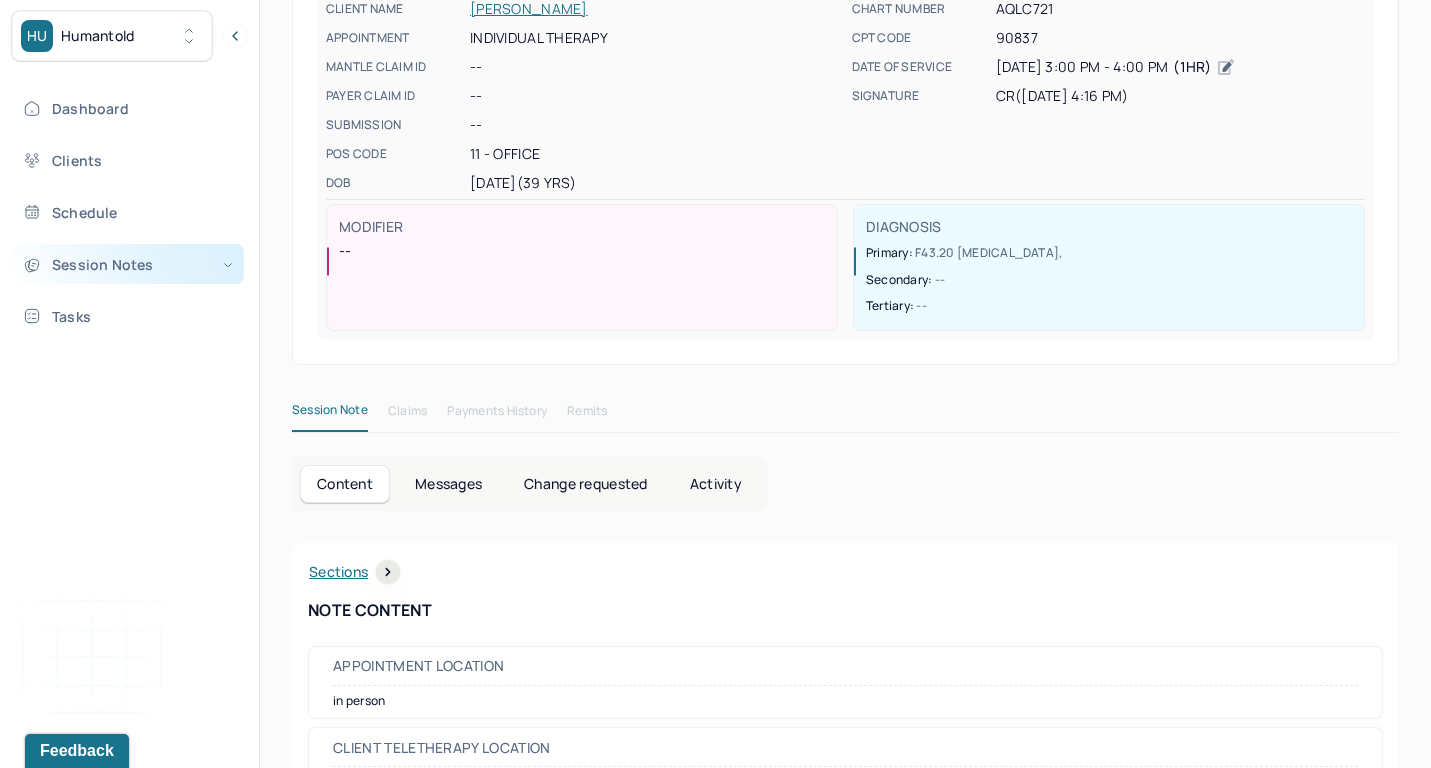 click on "Session Notes" at bounding box center [128, 264] 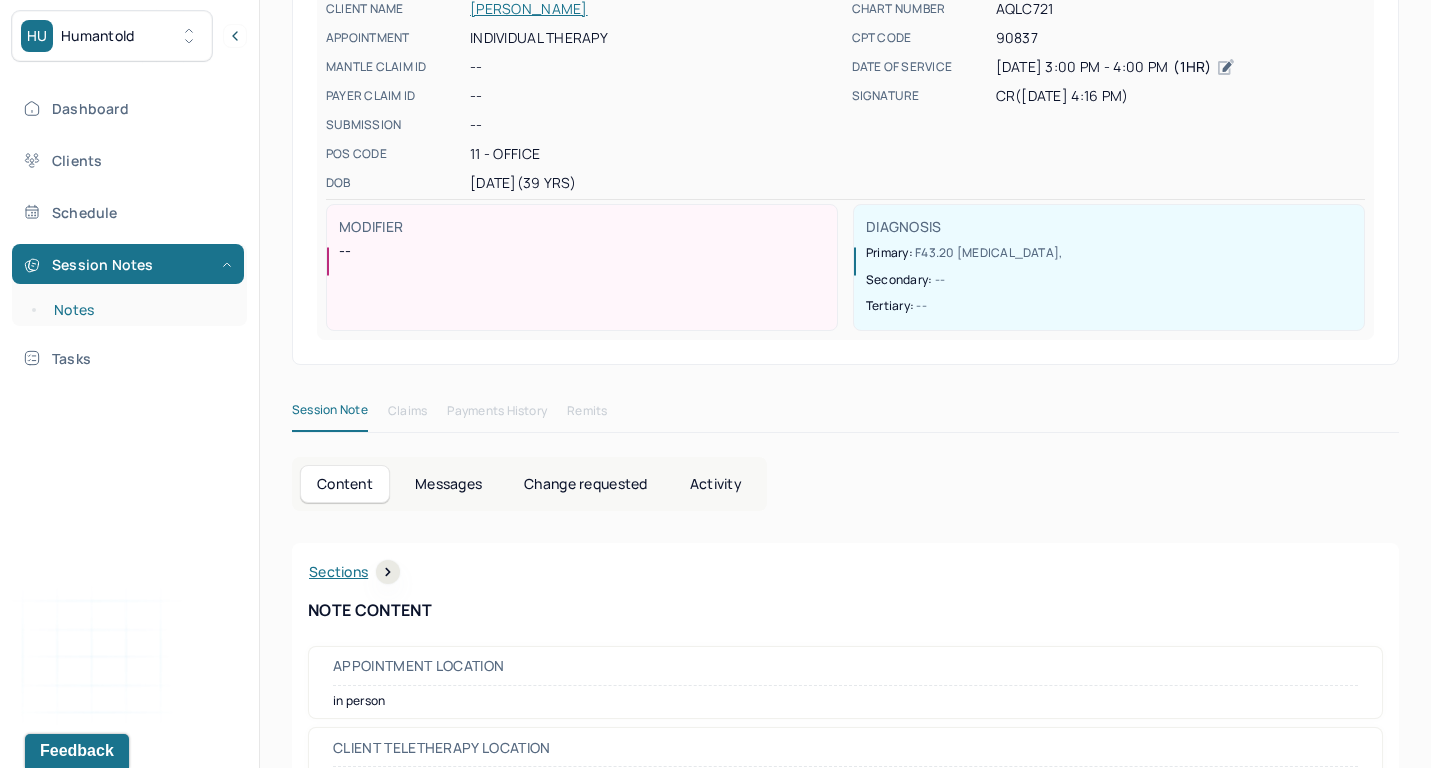 click on "Notes" at bounding box center (139, 310) 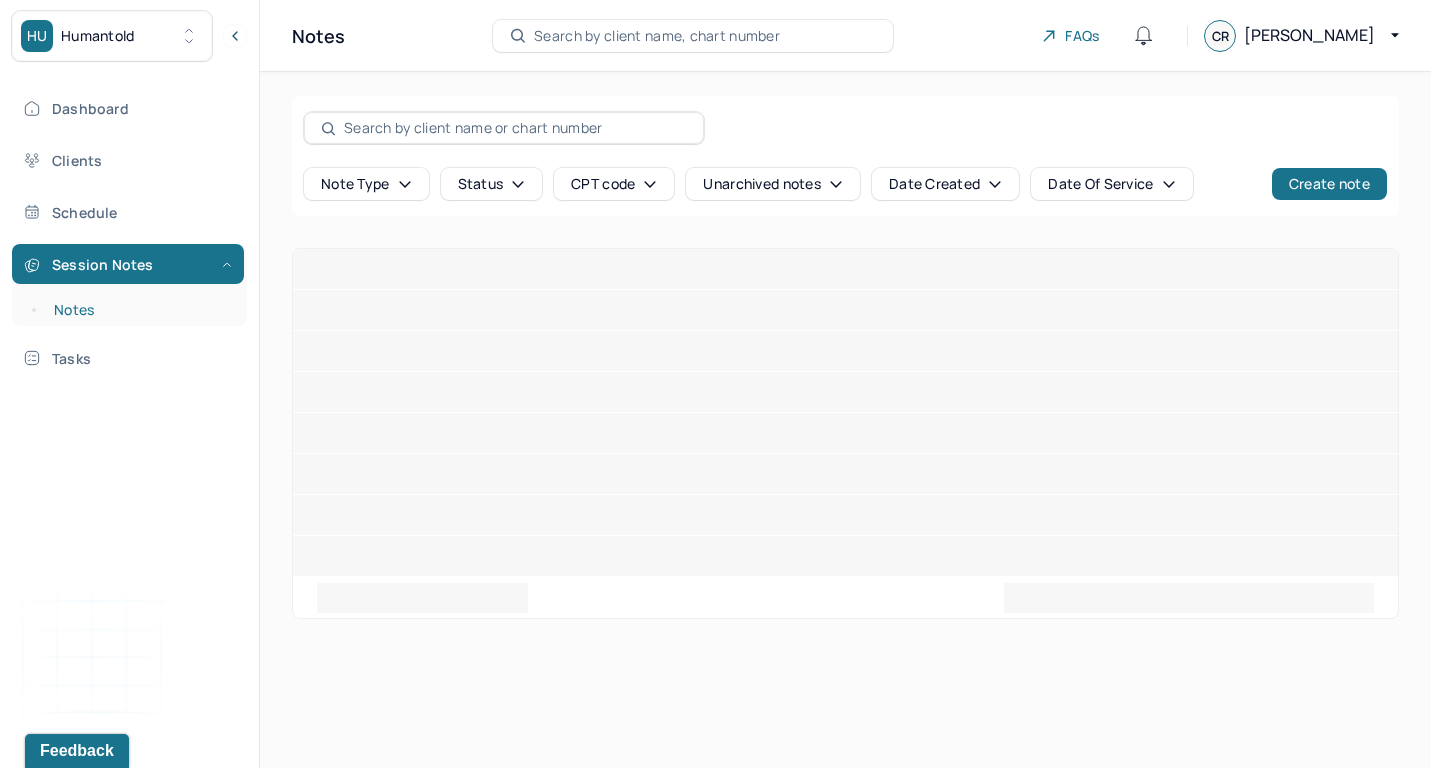 scroll, scrollTop: 0, scrollLeft: 0, axis: both 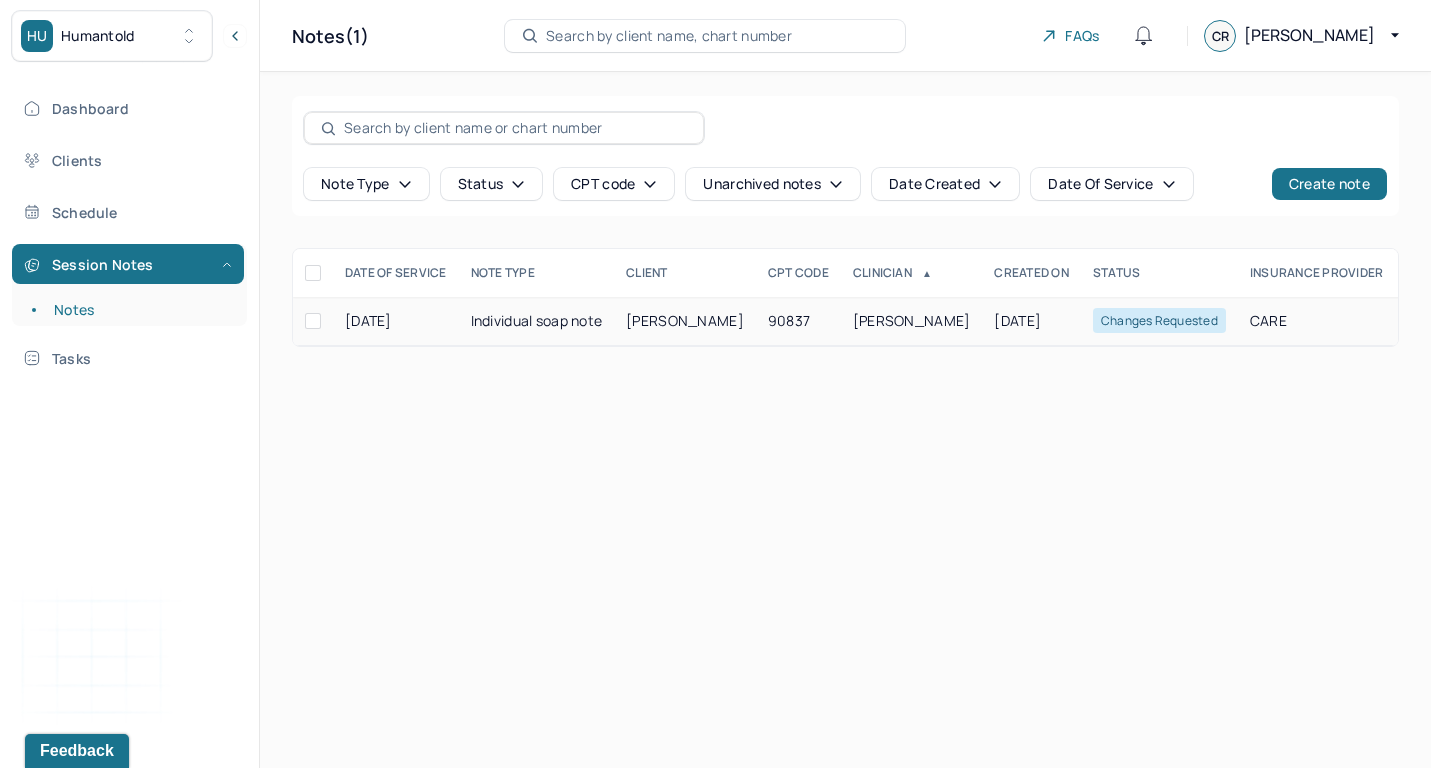 click on "Changes requested" at bounding box center (1159, 321) 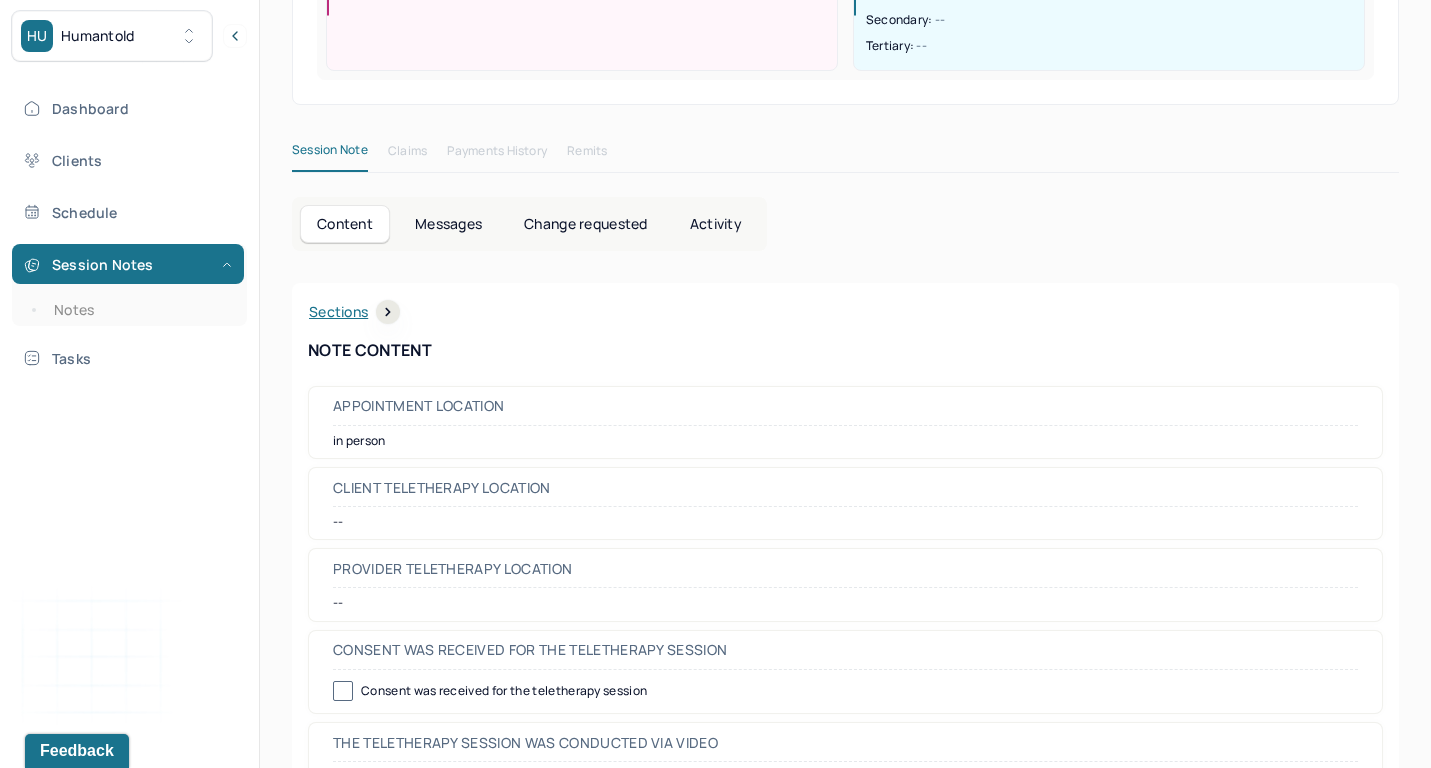 scroll, scrollTop: 410, scrollLeft: 0, axis: vertical 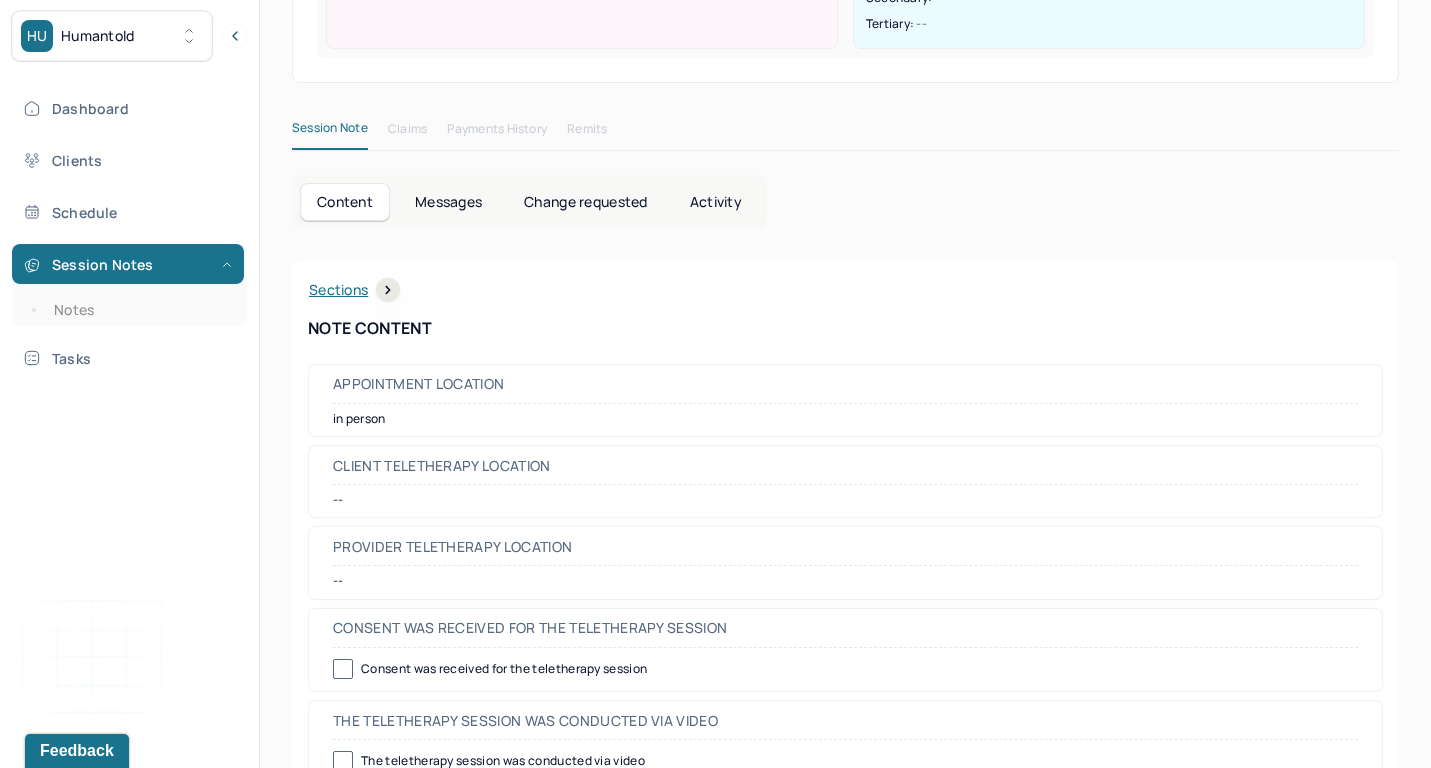 click on "Change requested" at bounding box center [585, 202] 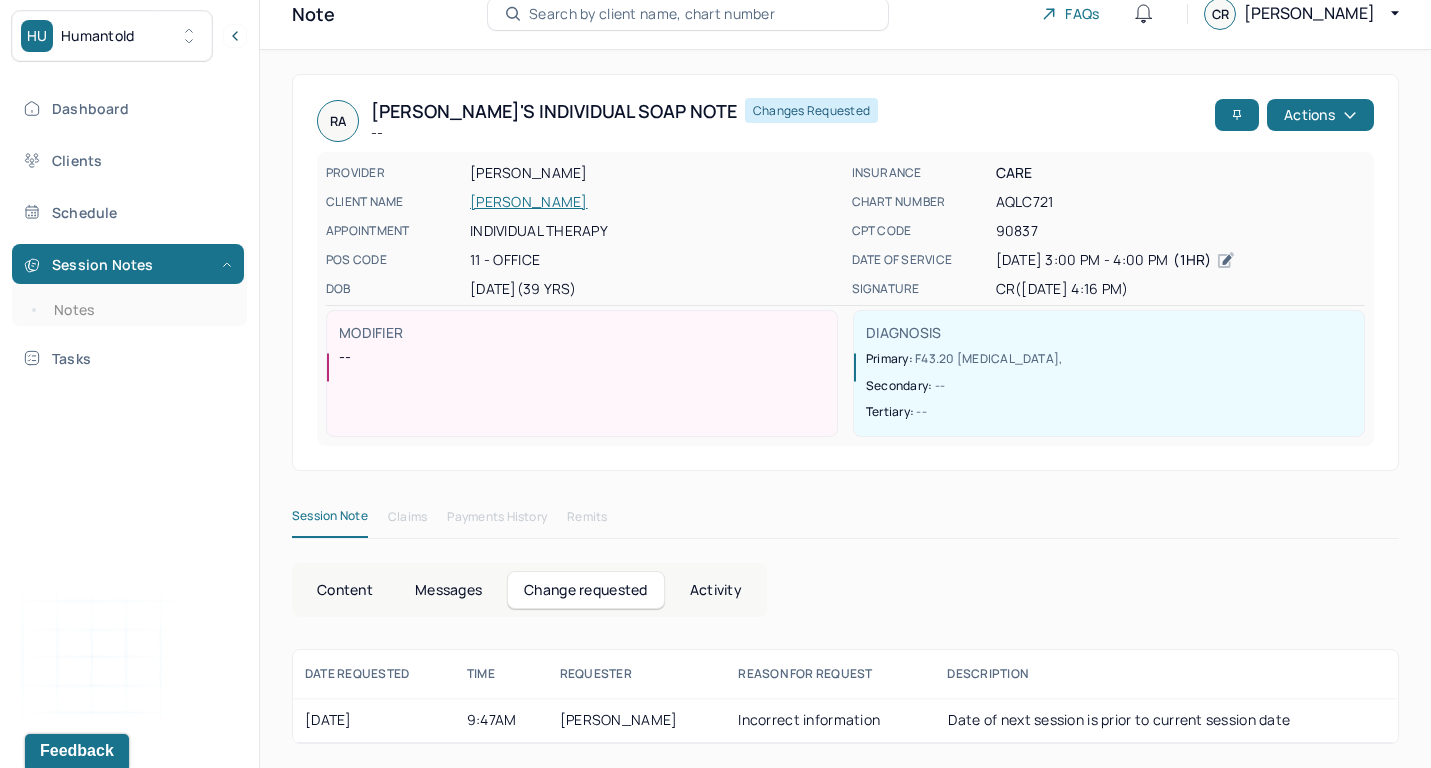 scroll, scrollTop: 23, scrollLeft: 0, axis: vertical 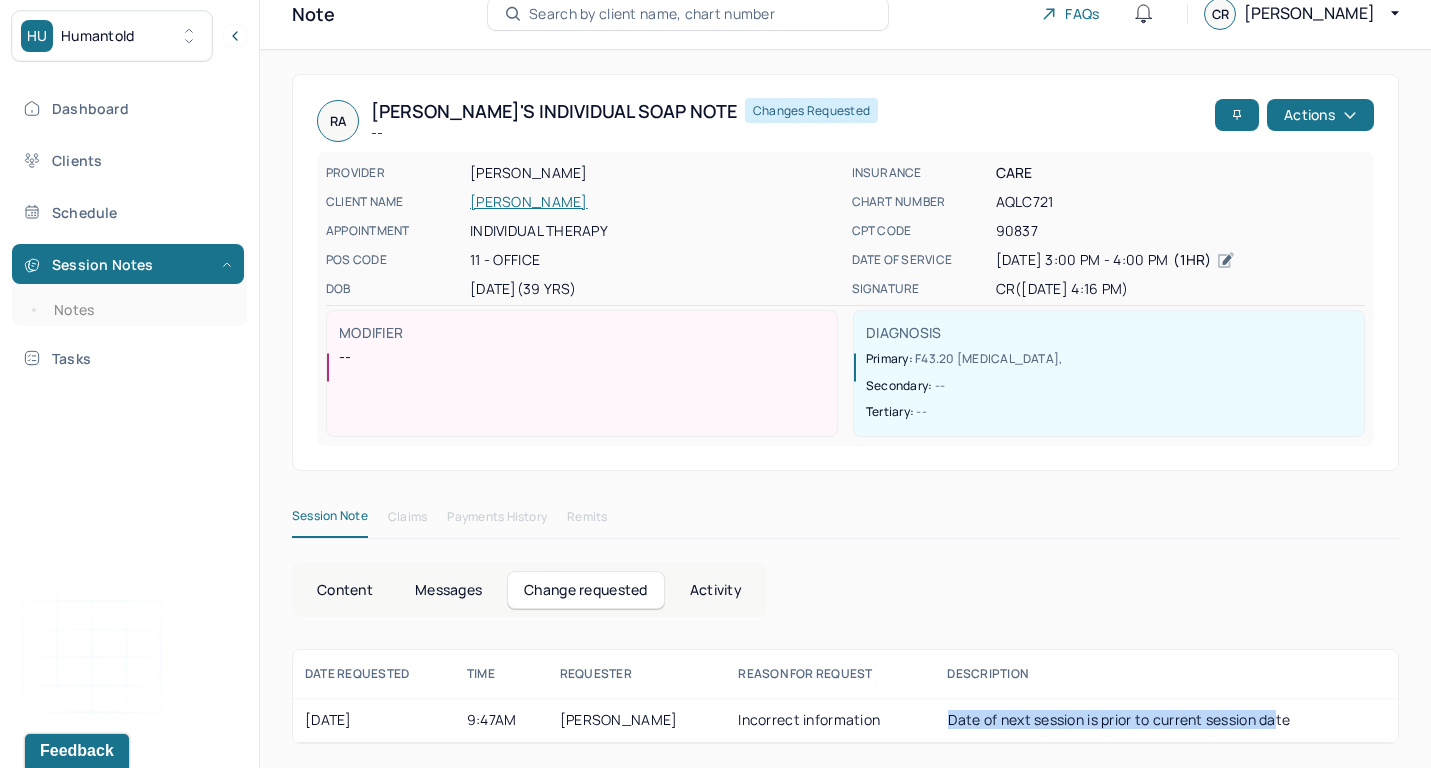 drag, startPoint x: 930, startPoint y: 722, endPoint x: 1260, endPoint y: 729, distance: 330.07425 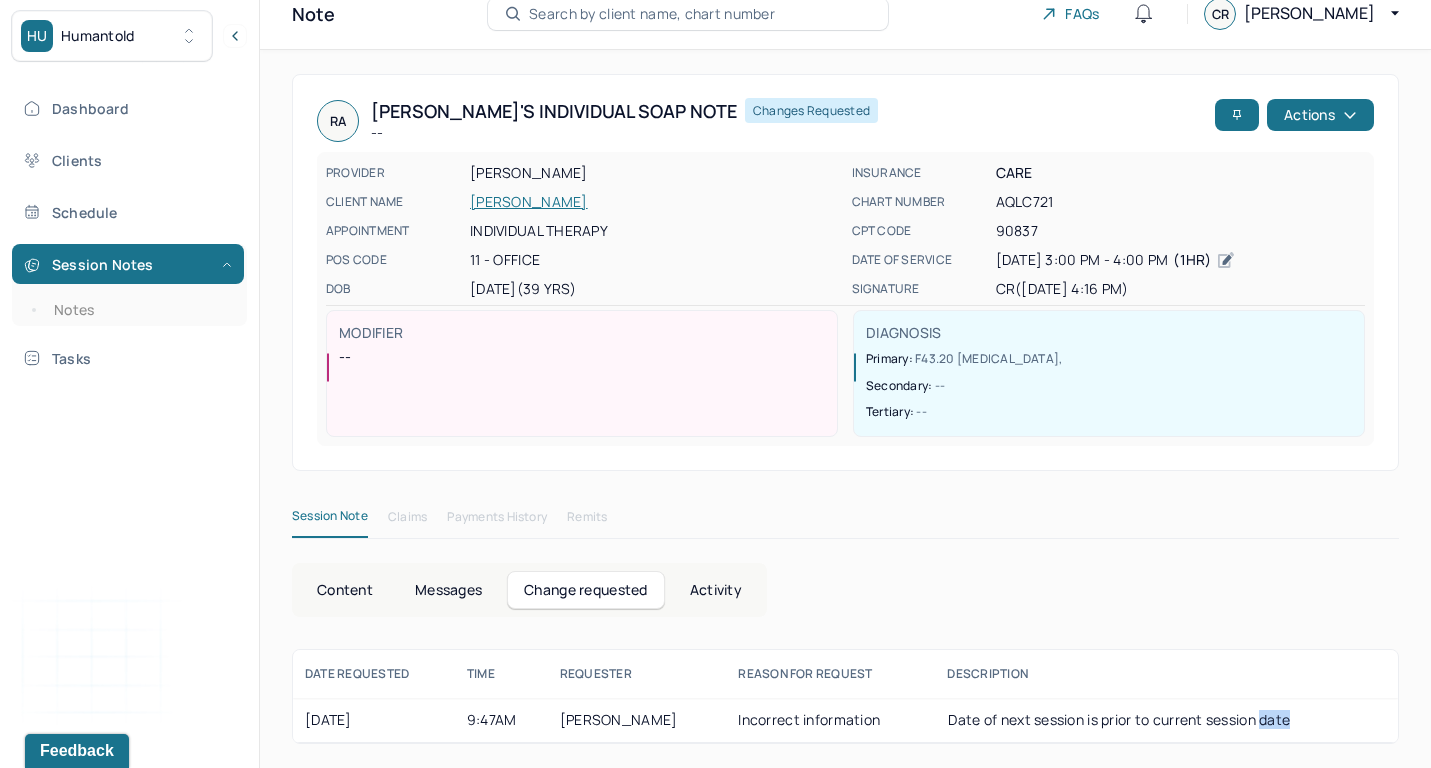 click on "Date of next session is prior to current session date" at bounding box center (1119, 719) 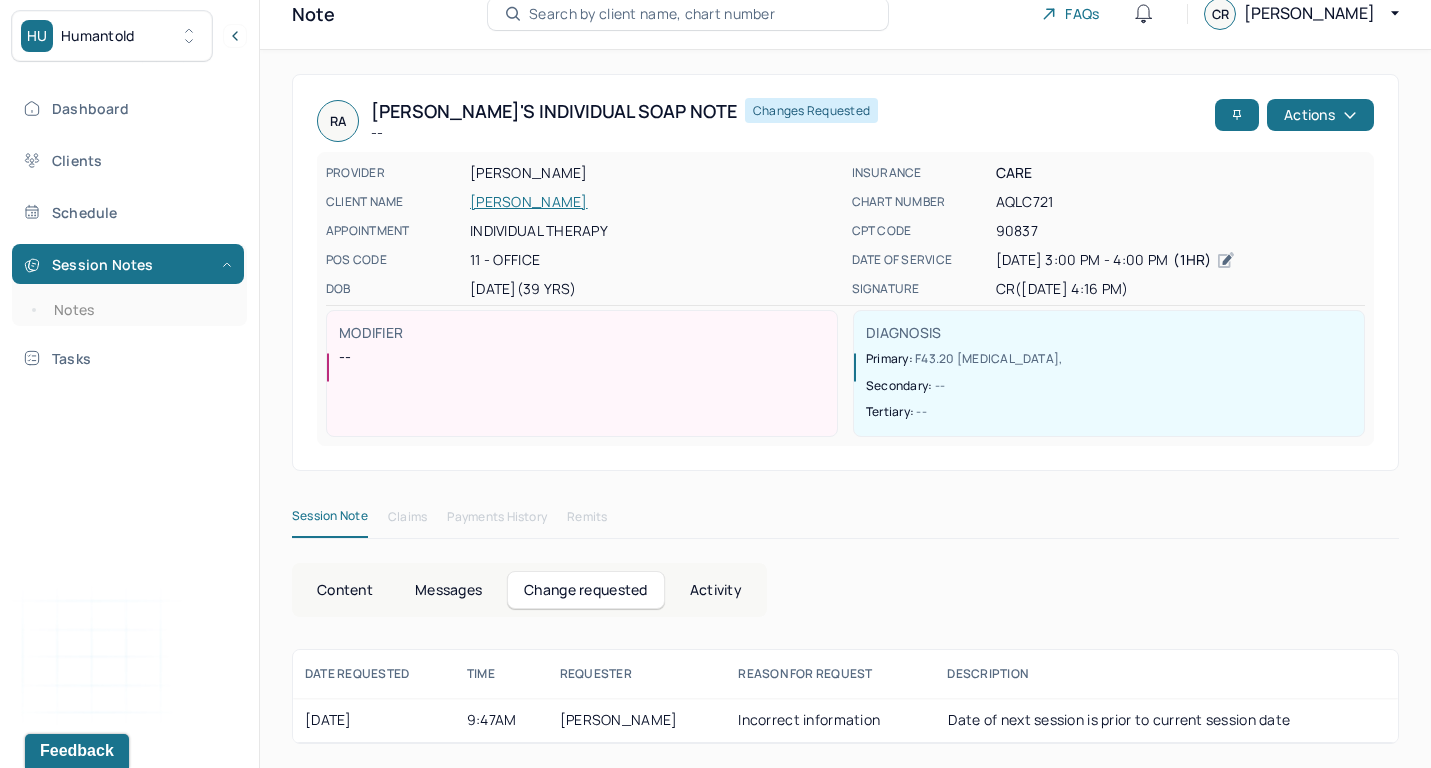 click on "Date of next session is prior to current session date" at bounding box center [1119, 719] 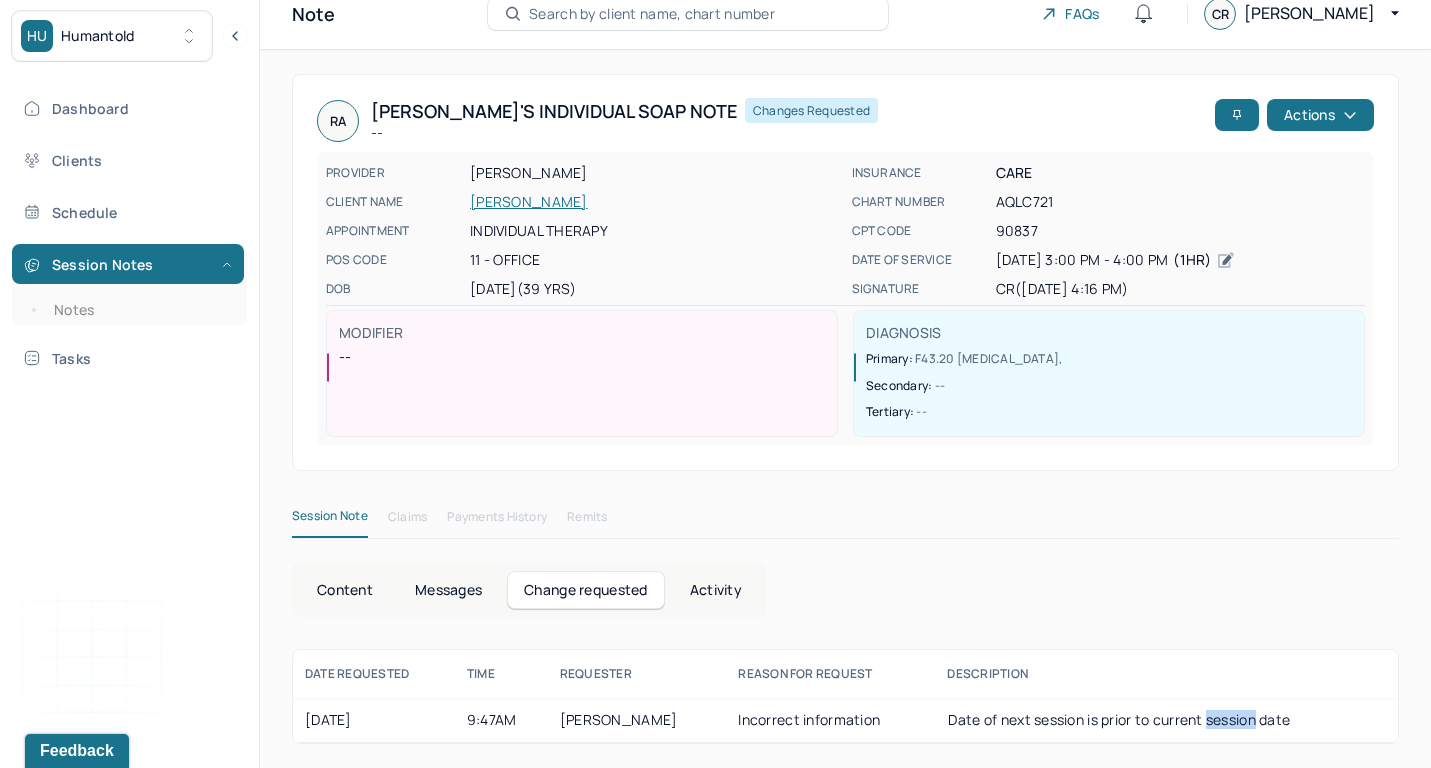 click on "Date of next session is prior to current session date" at bounding box center (1119, 719) 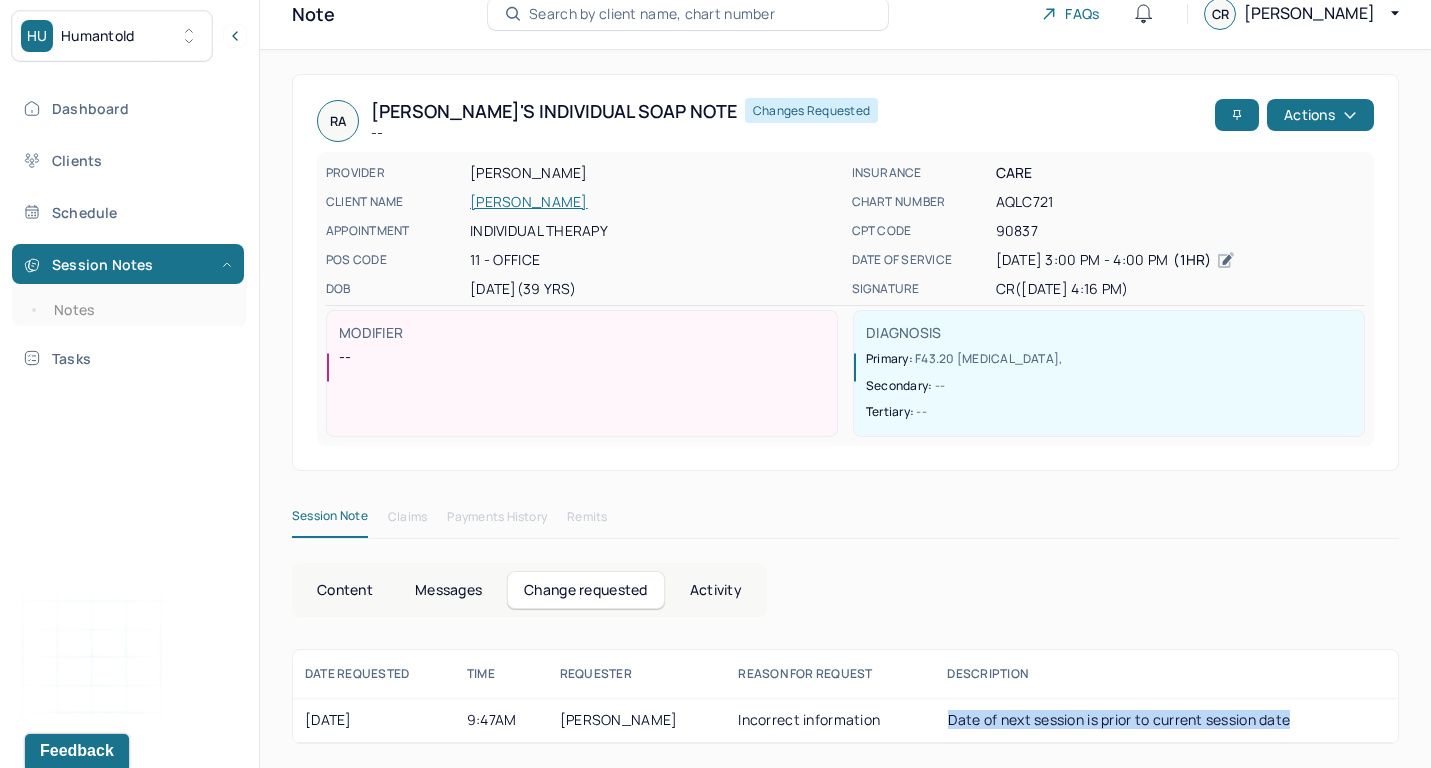 click on "Date of next session is prior to current session date" at bounding box center (1119, 719) 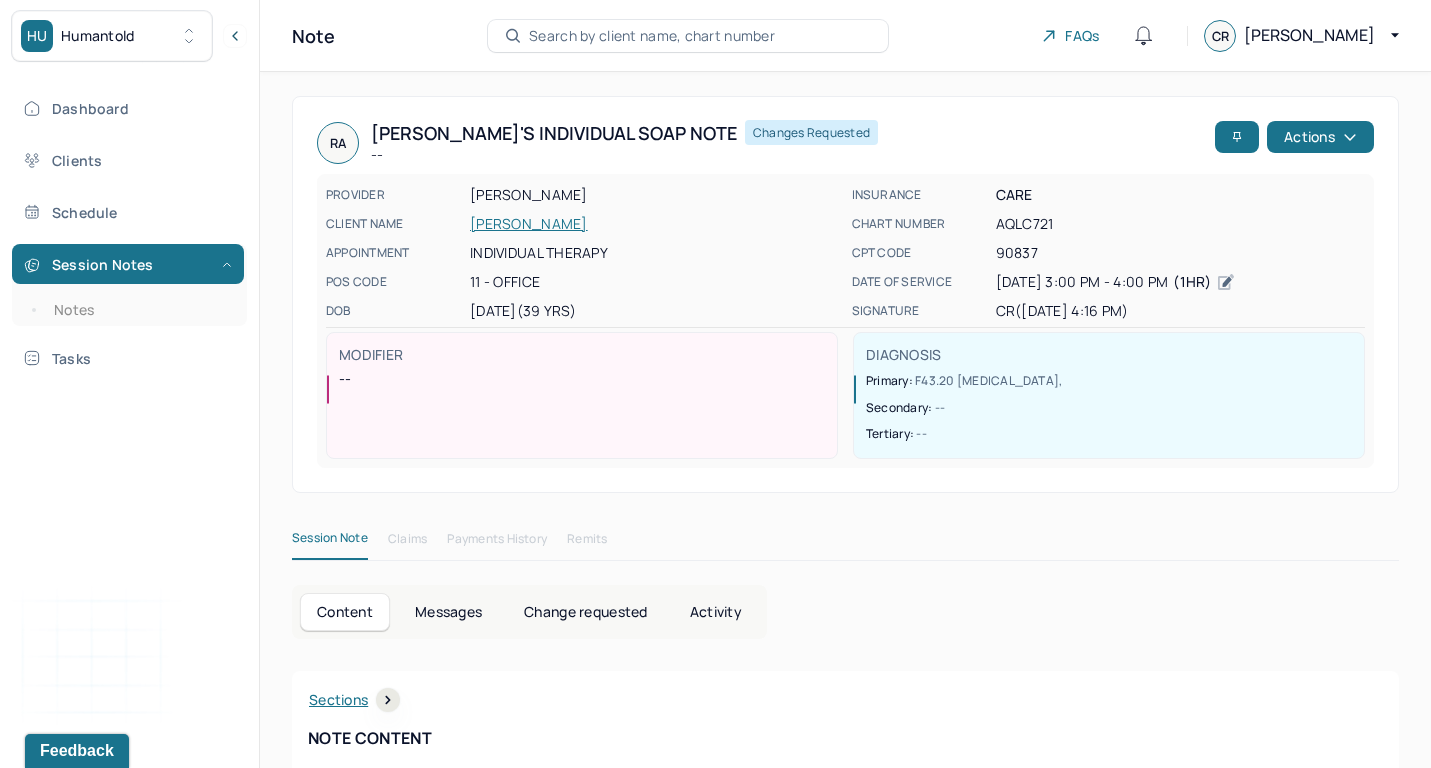 scroll, scrollTop: 0, scrollLeft: 0, axis: both 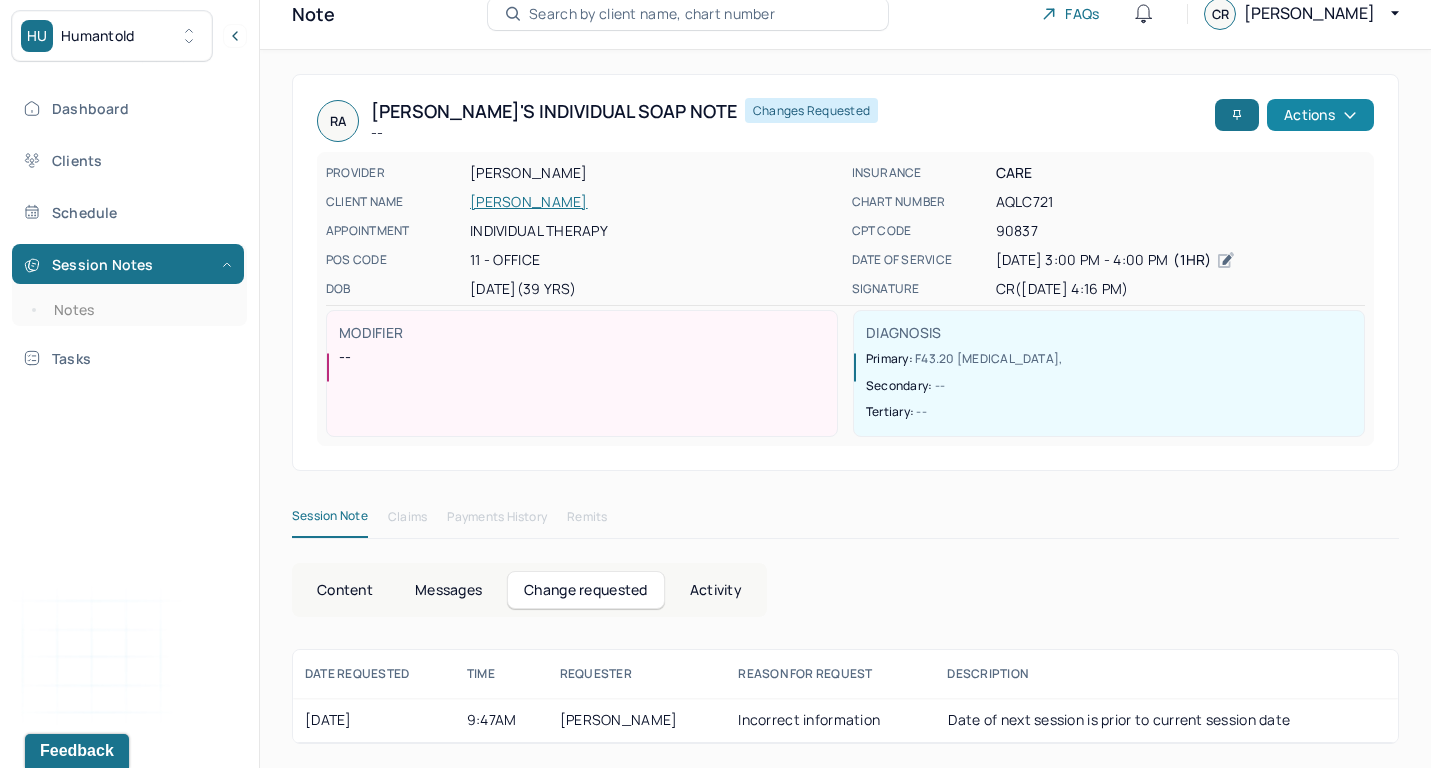 click on "Actions" at bounding box center (1320, 115) 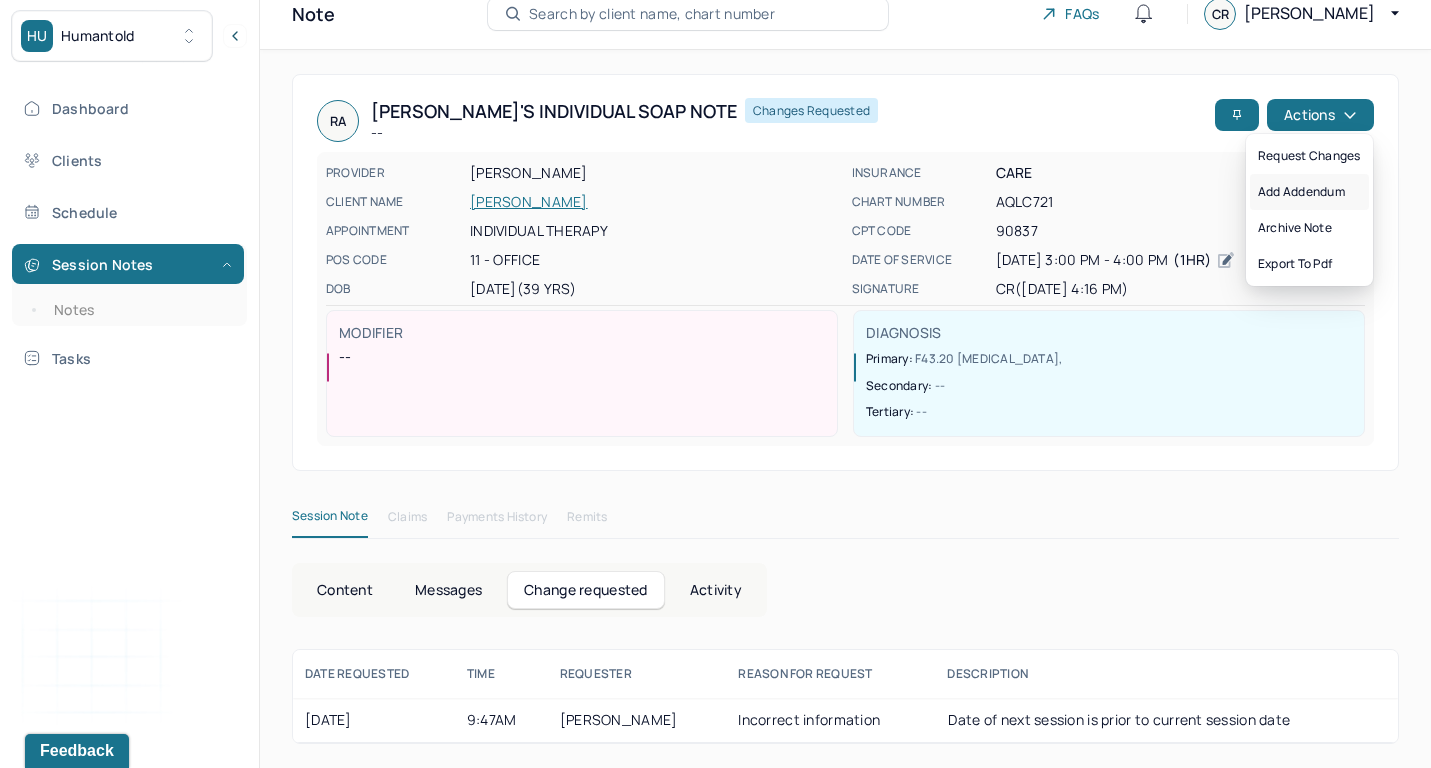 click on "Add addendum" at bounding box center (1309, 192) 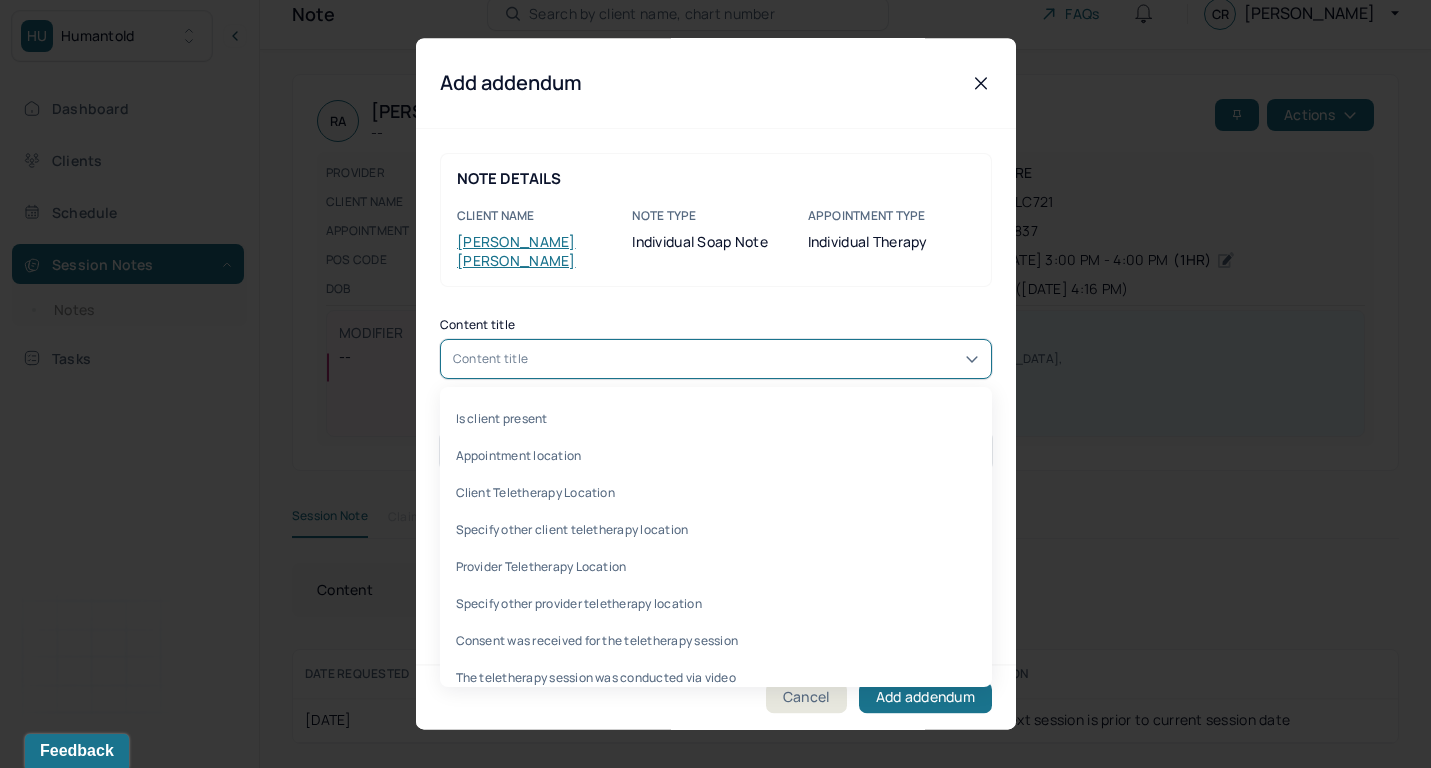 click on "Content title" at bounding box center (716, 359) 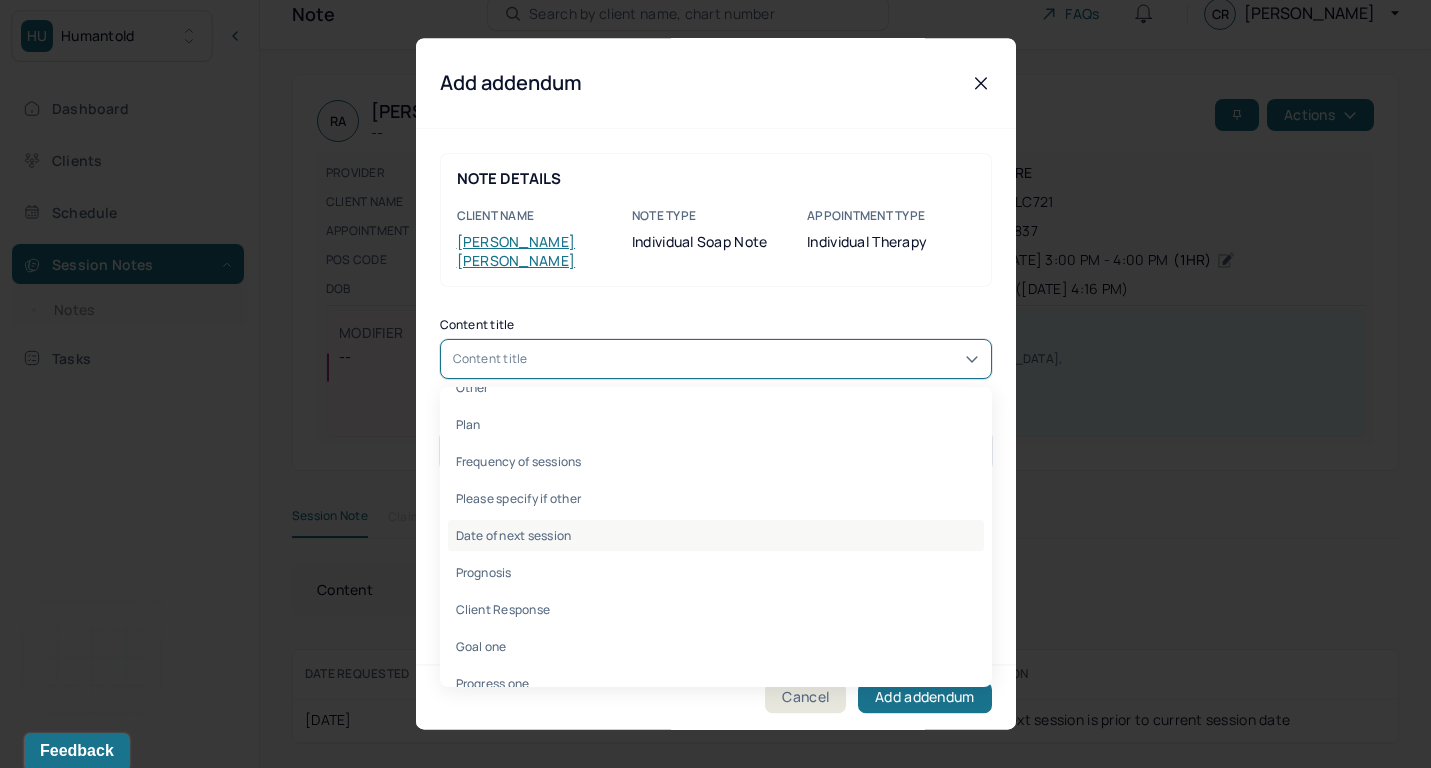 scroll, scrollTop: 741, scrollLeft: 0, axis: vertical 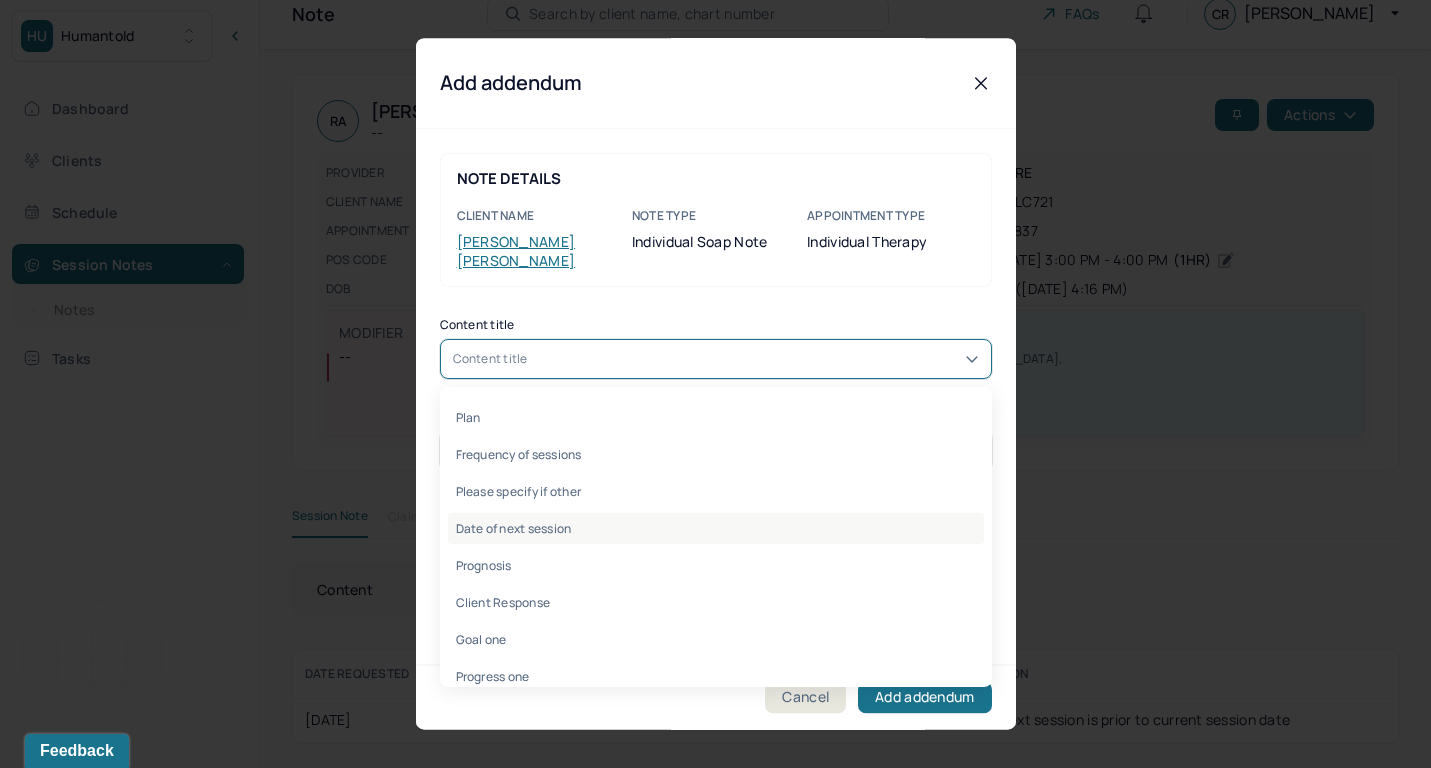 click on "Date of next session" at bounding box center [716, 528] 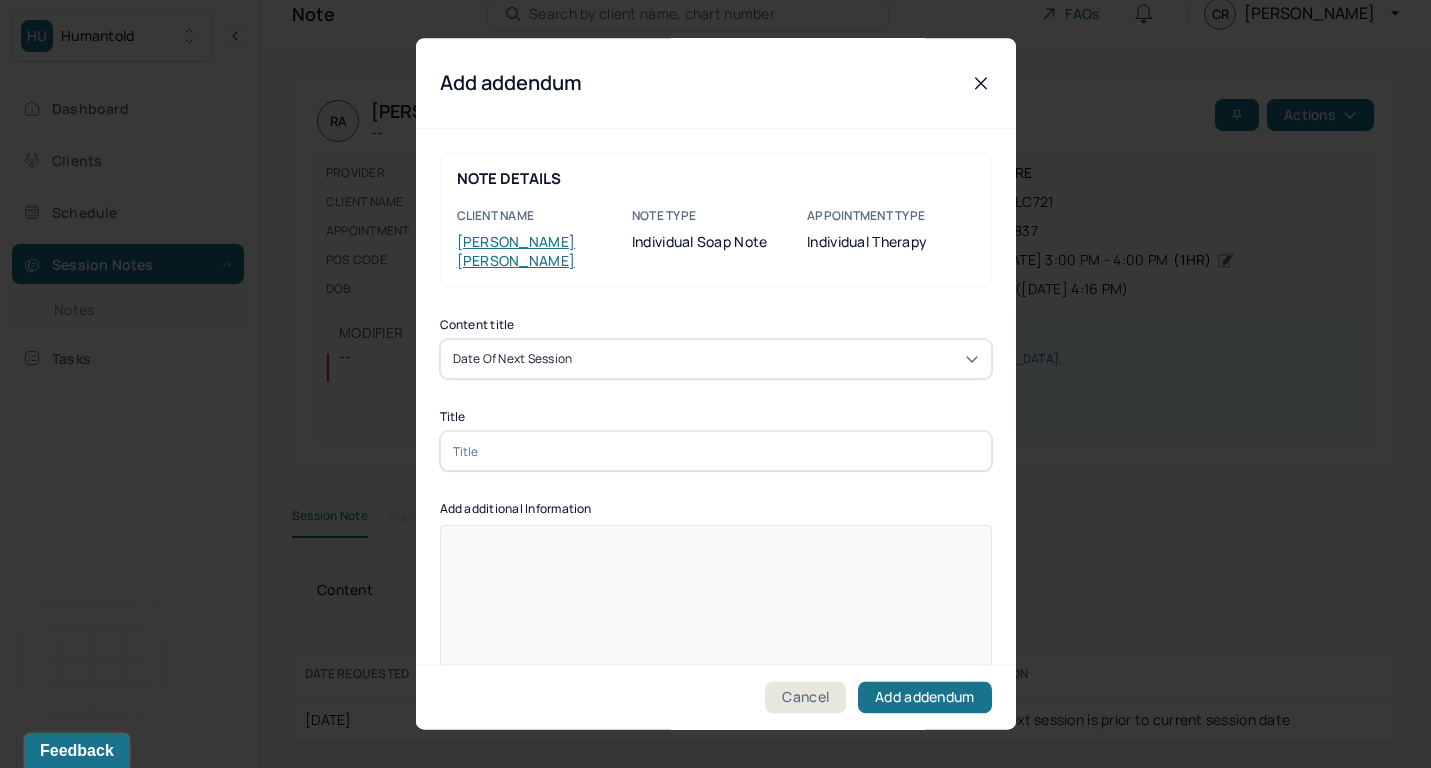 click at bounding box center [716, 638] 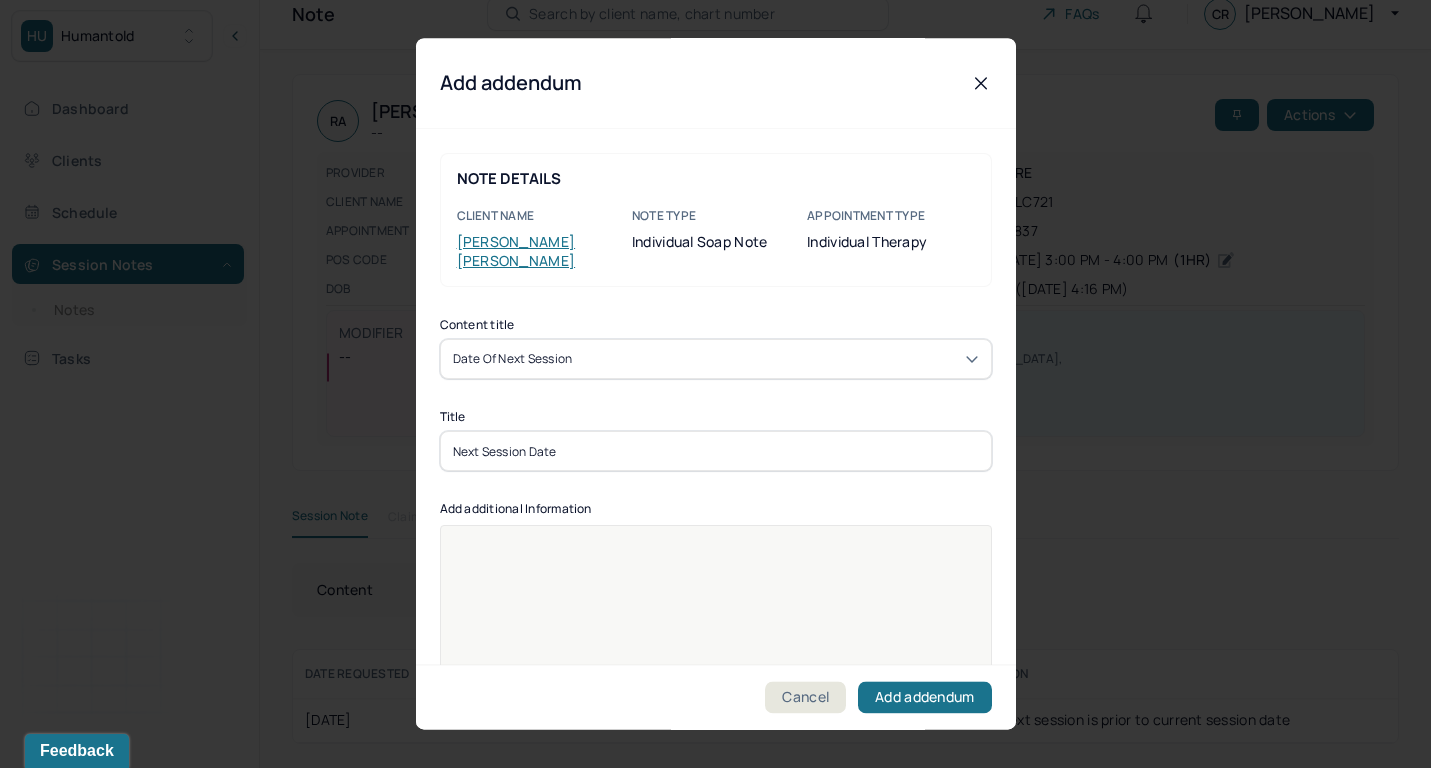 type on "Next Session Date" 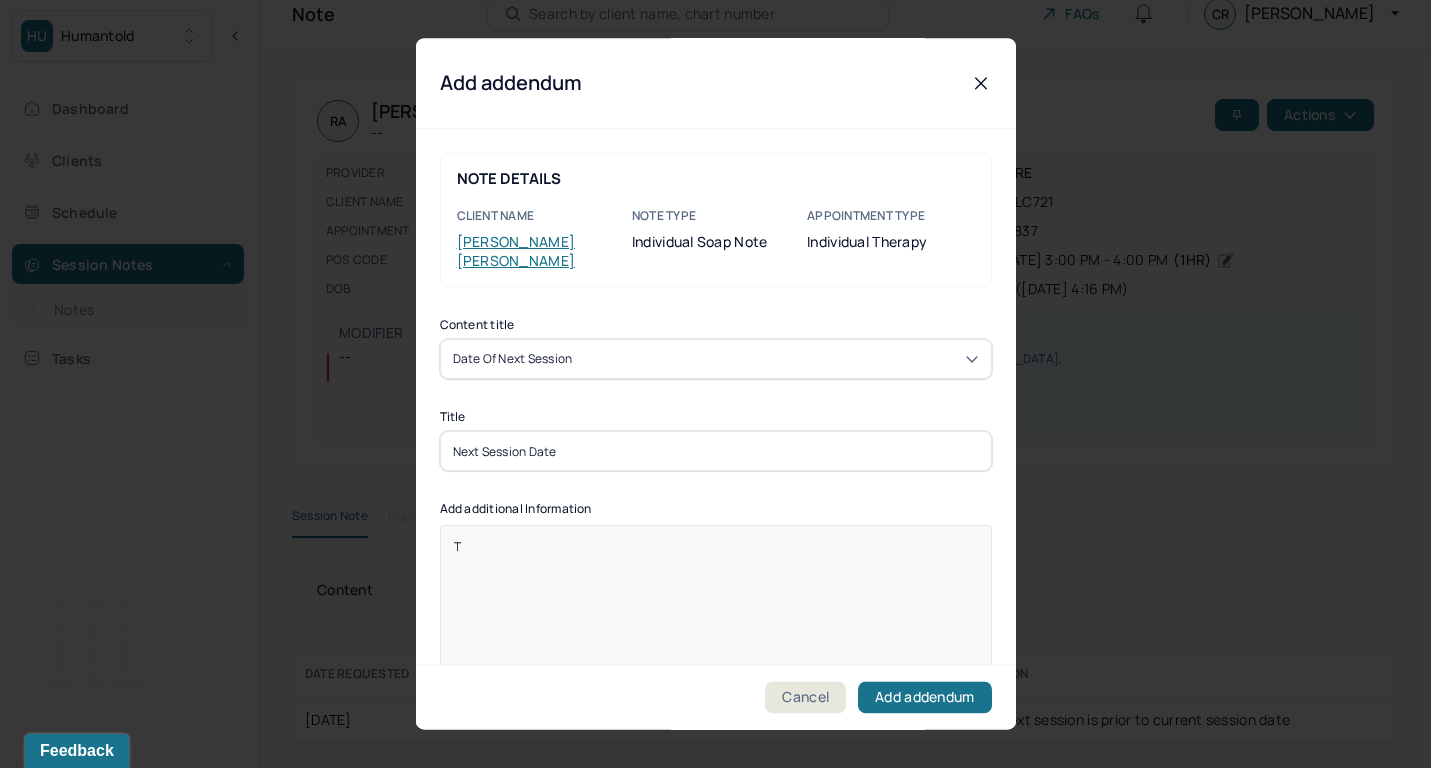type 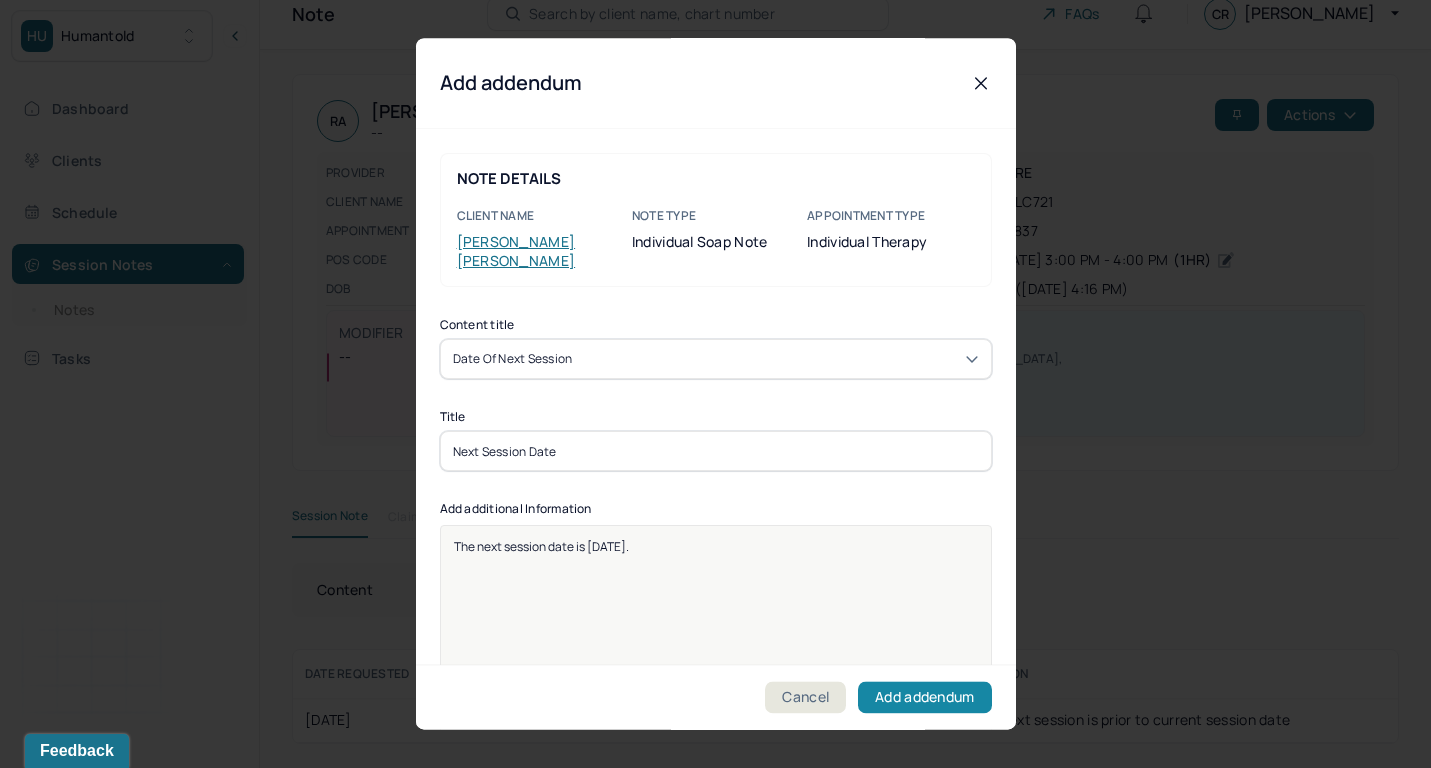 click on "Add addendum" at bounding box center [924, 698] 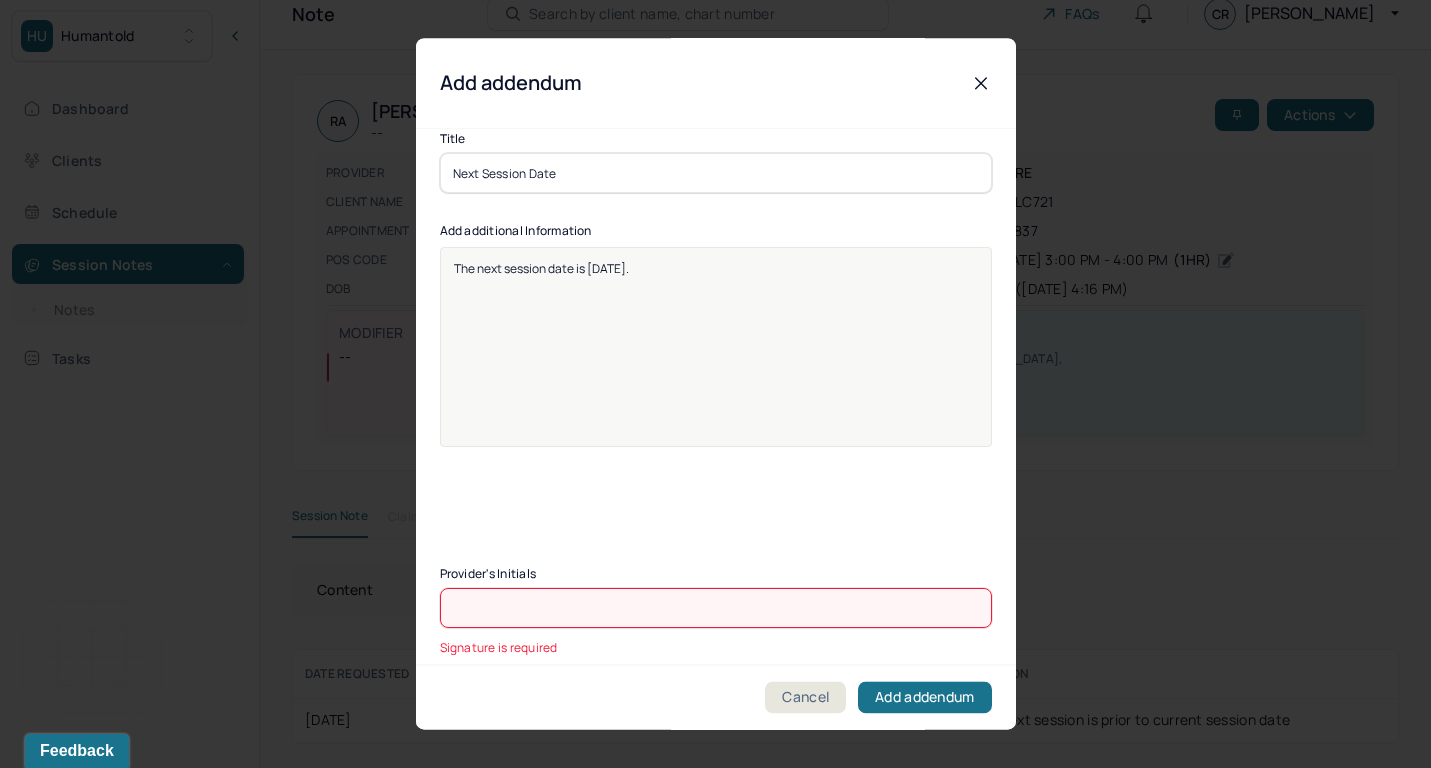 scroll, scrollTop: 246, scrollLeft: 0, axis: vertical 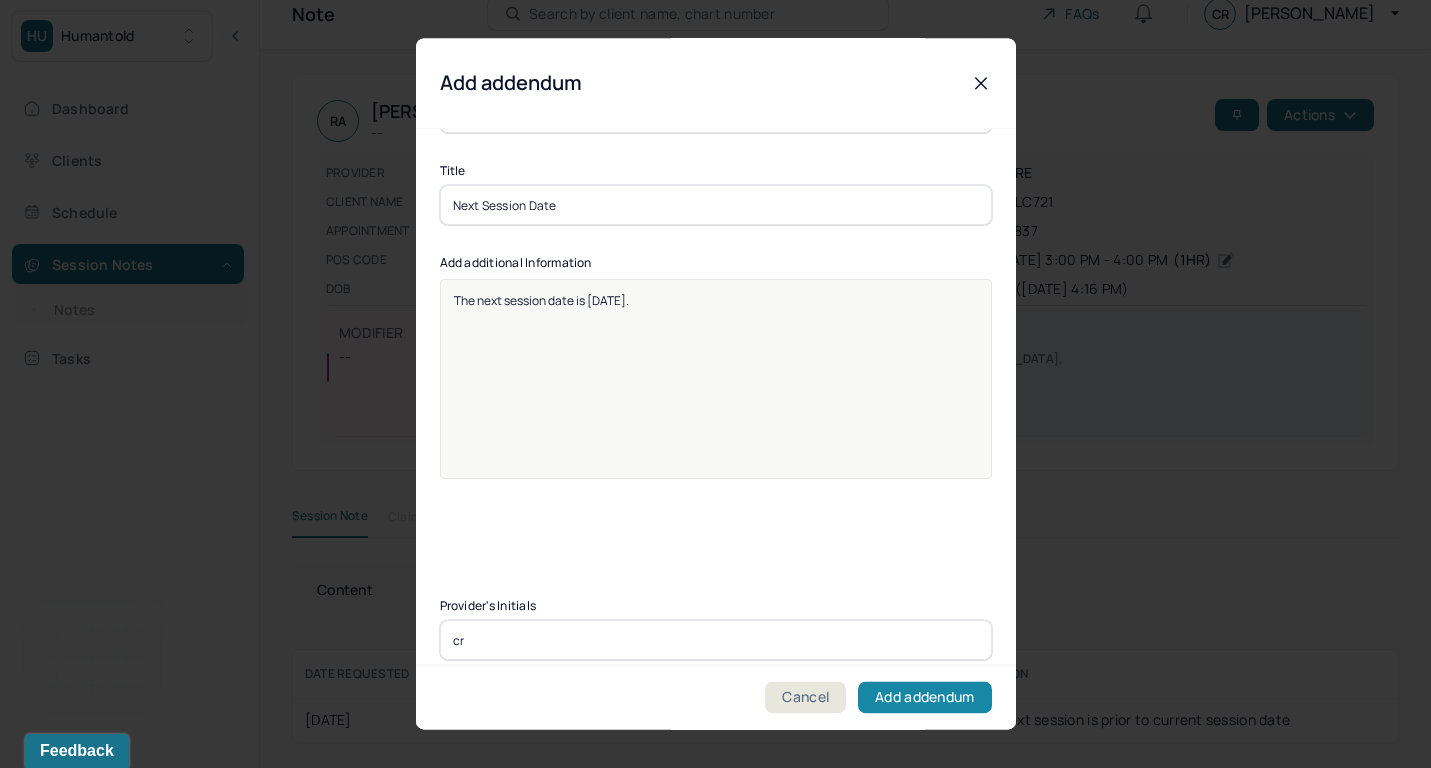 type on "cr" 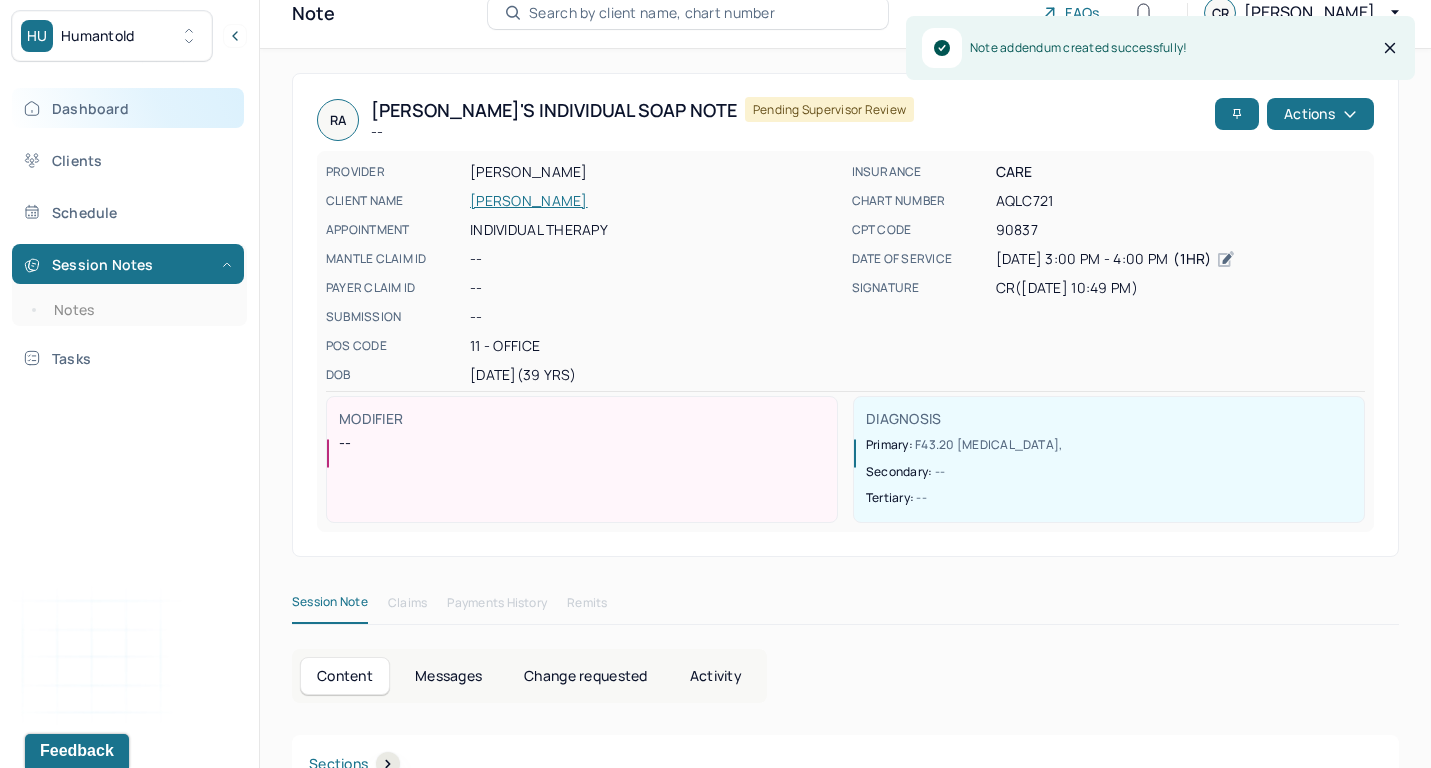click on "Dashboard" at bounding box center (128, 108) 